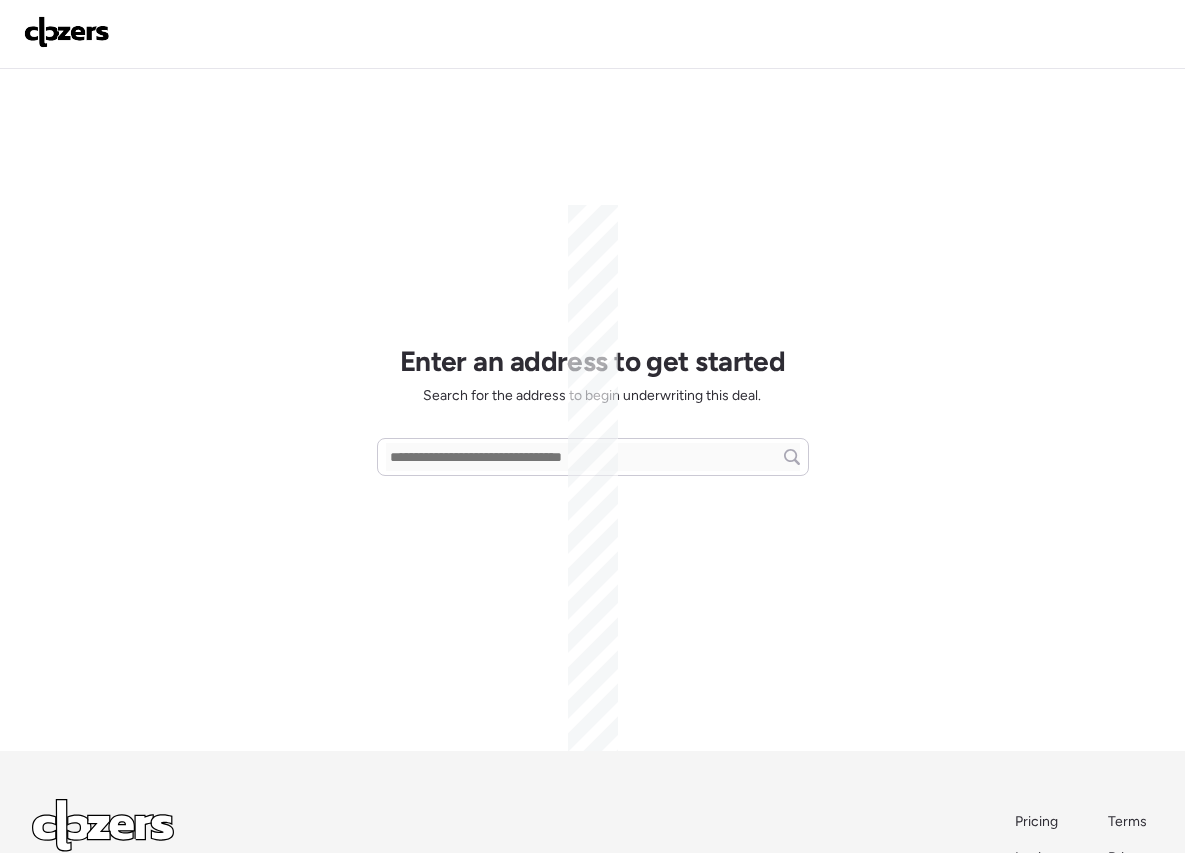 scroll, scrollTop: 0, scrollLeft: 0, axis: both 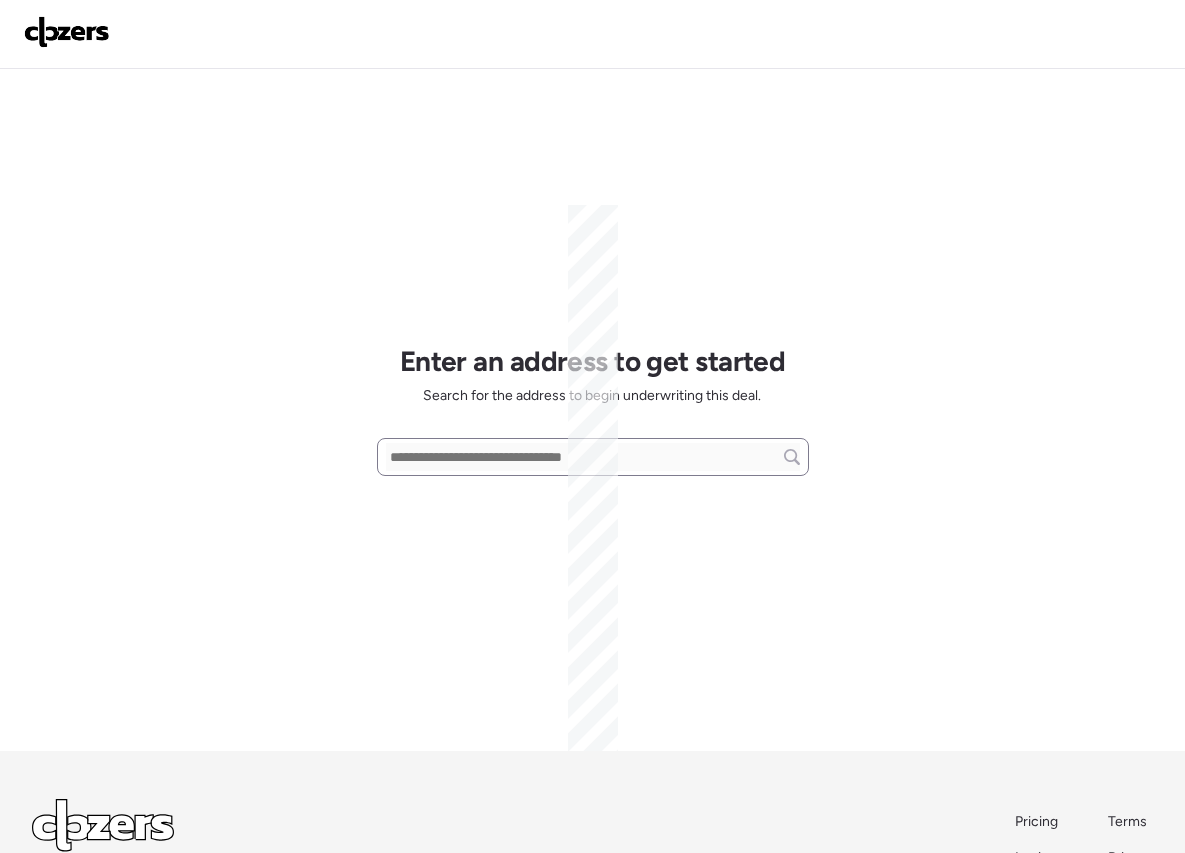 drag, startPoint x: 373, startPoint y: 423, endPoint x: 435, endPoint y: 446, distance: 66.12866 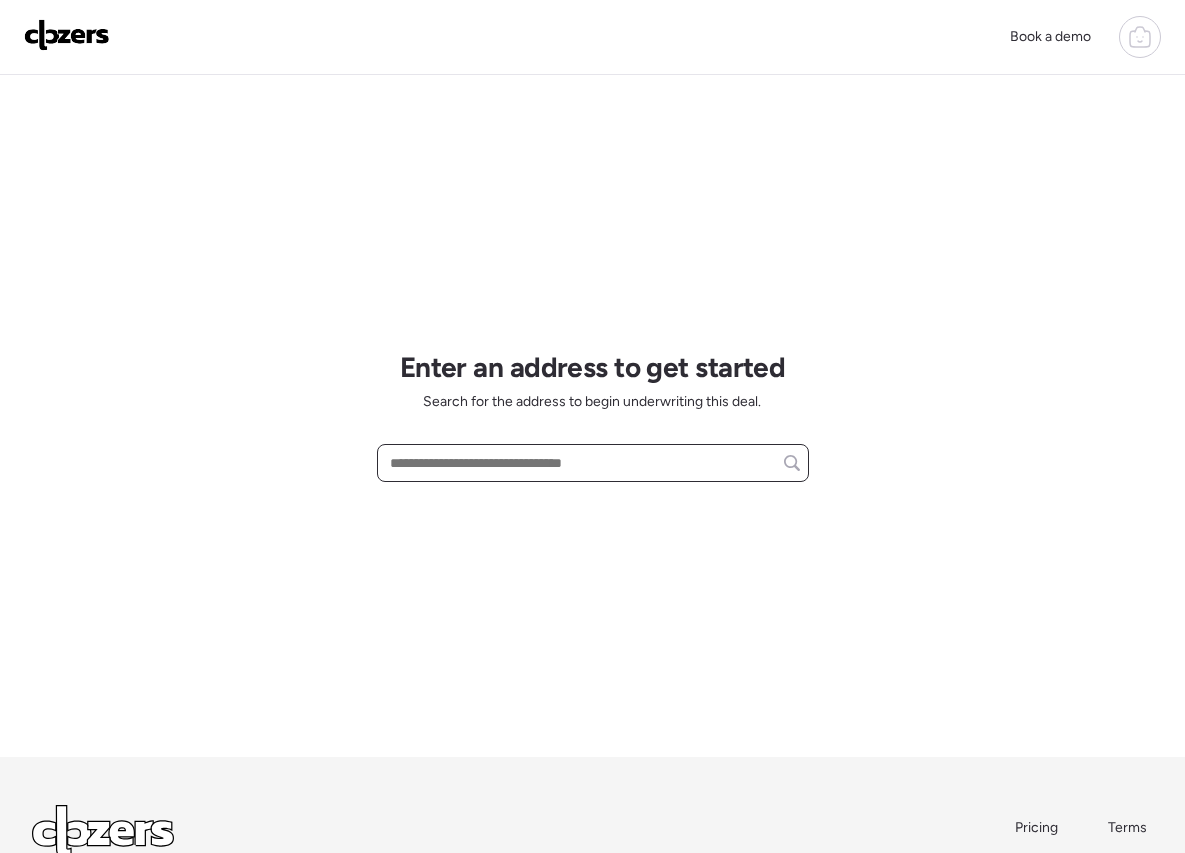click at bounding box center [593, 463] 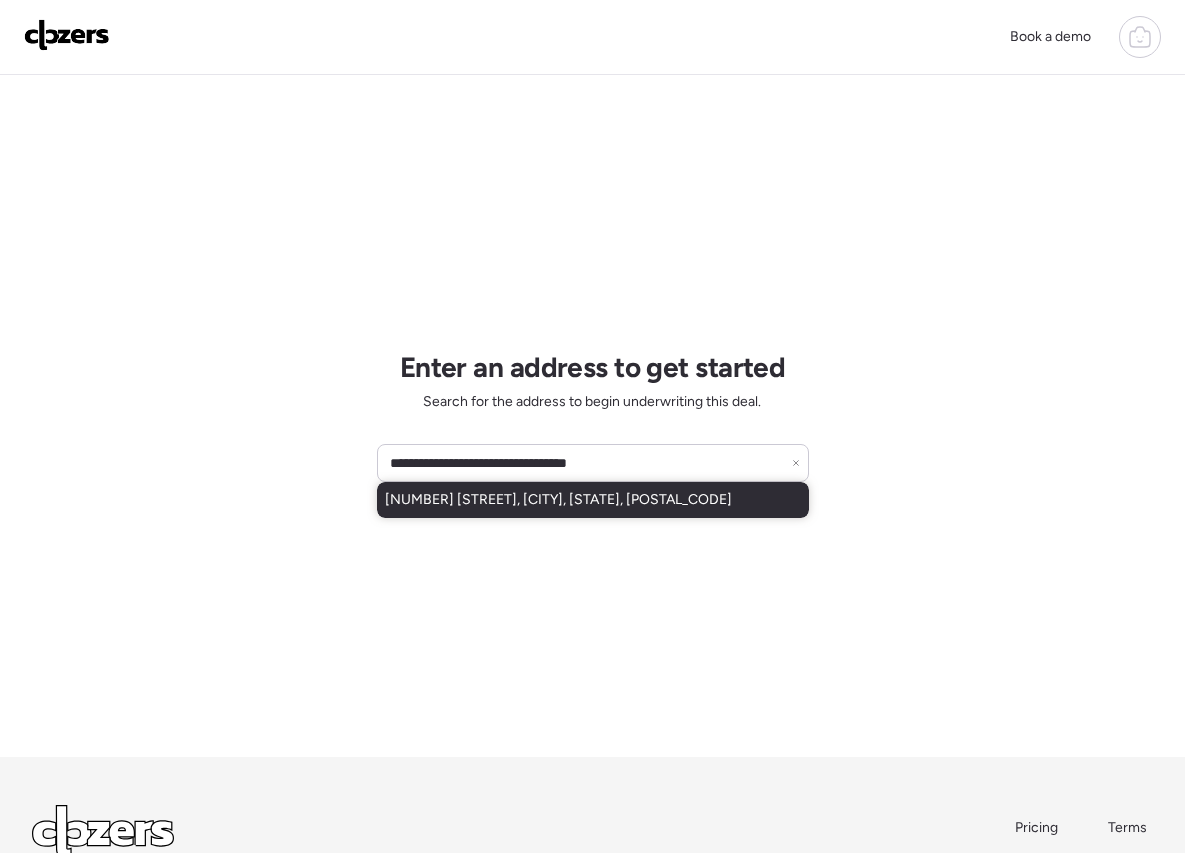 click on "1415 Carla Dr, Florissant, MO, 63033" at bounding box center [593, 500] 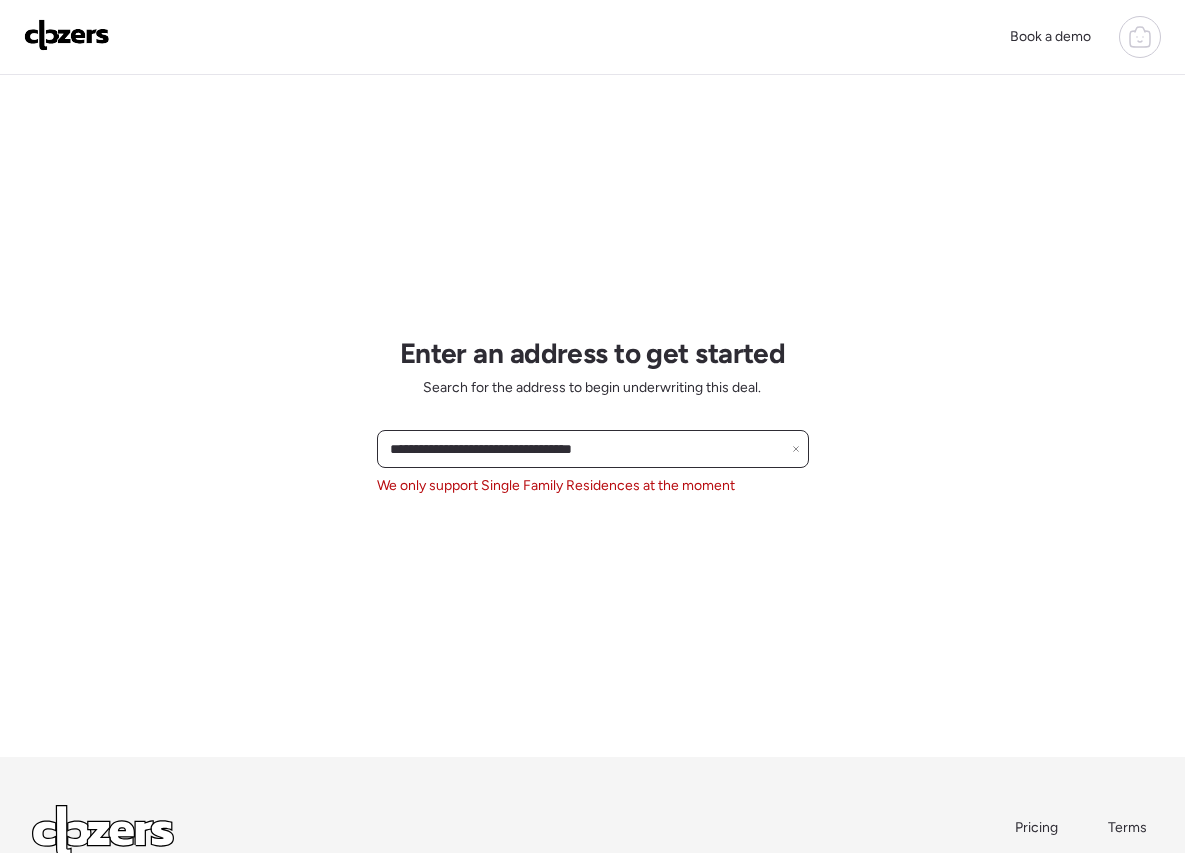click on "**********" at bounding box center (593, 449) 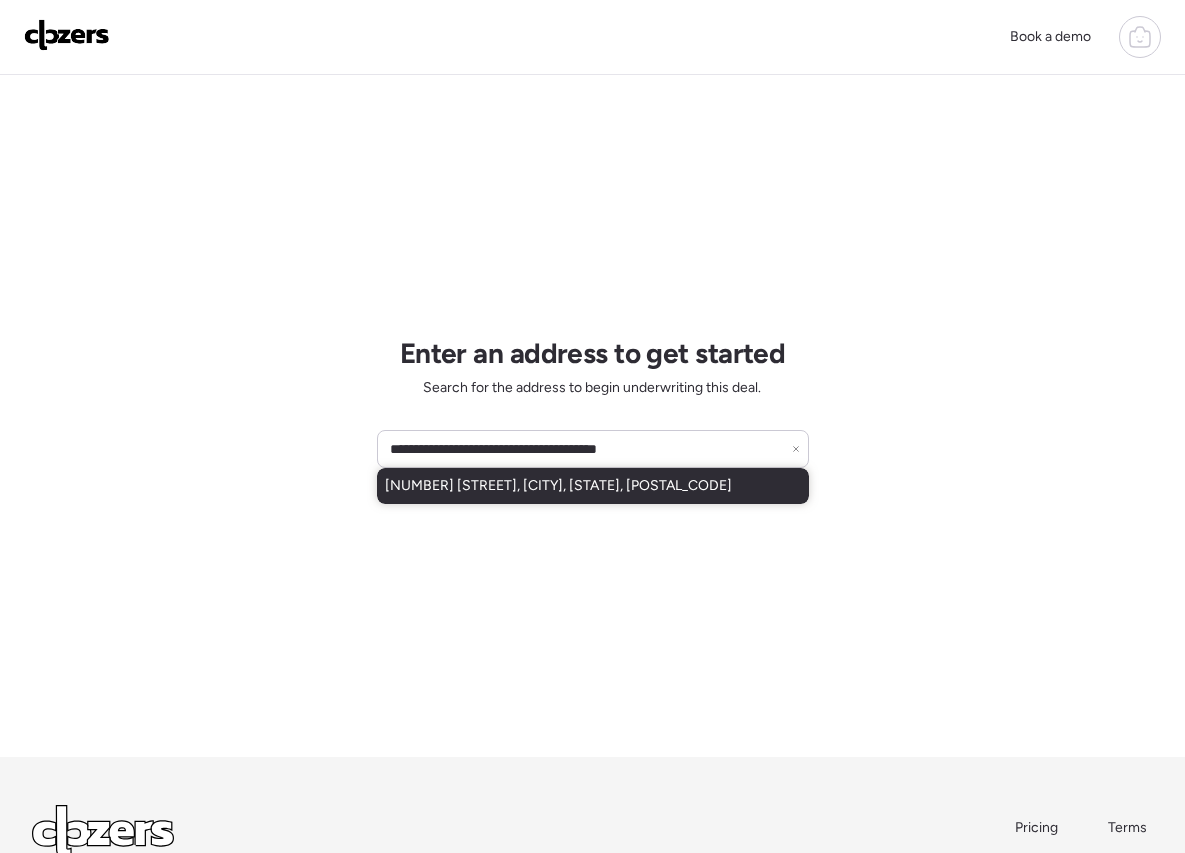 click on "120 Bellerive Blvd, Saint Louis, MO, 63111" at bounding box center [558, 486] 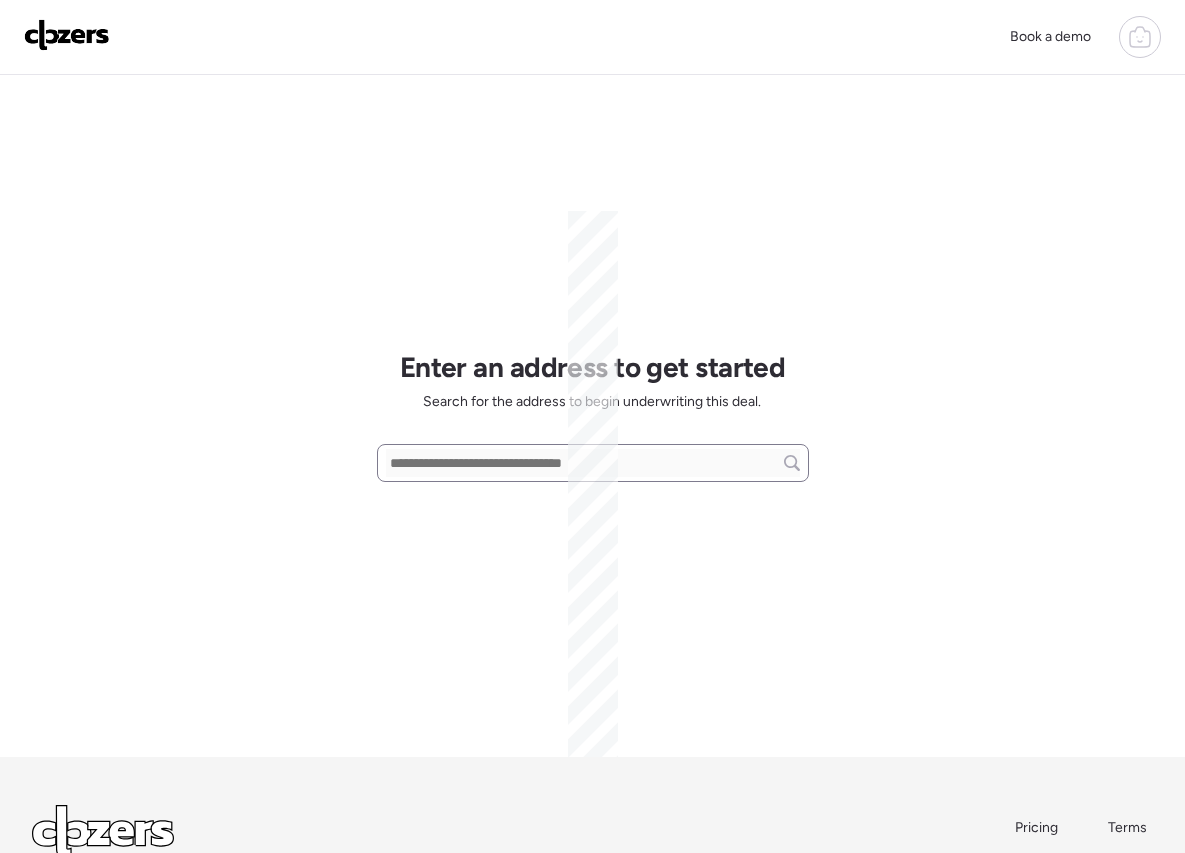 scroll, scrollTop: 0, scrollLeft: 0, axis: both 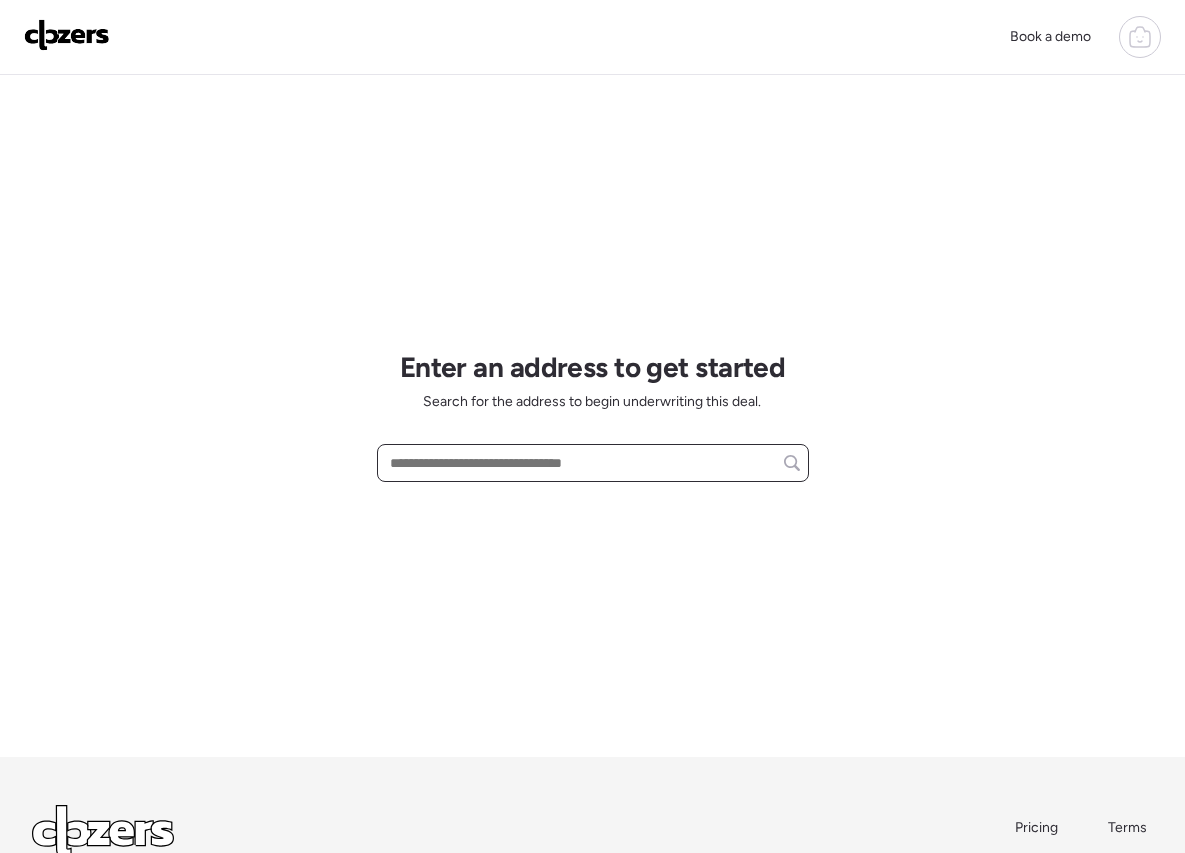 click at bounding box center (593, 463) 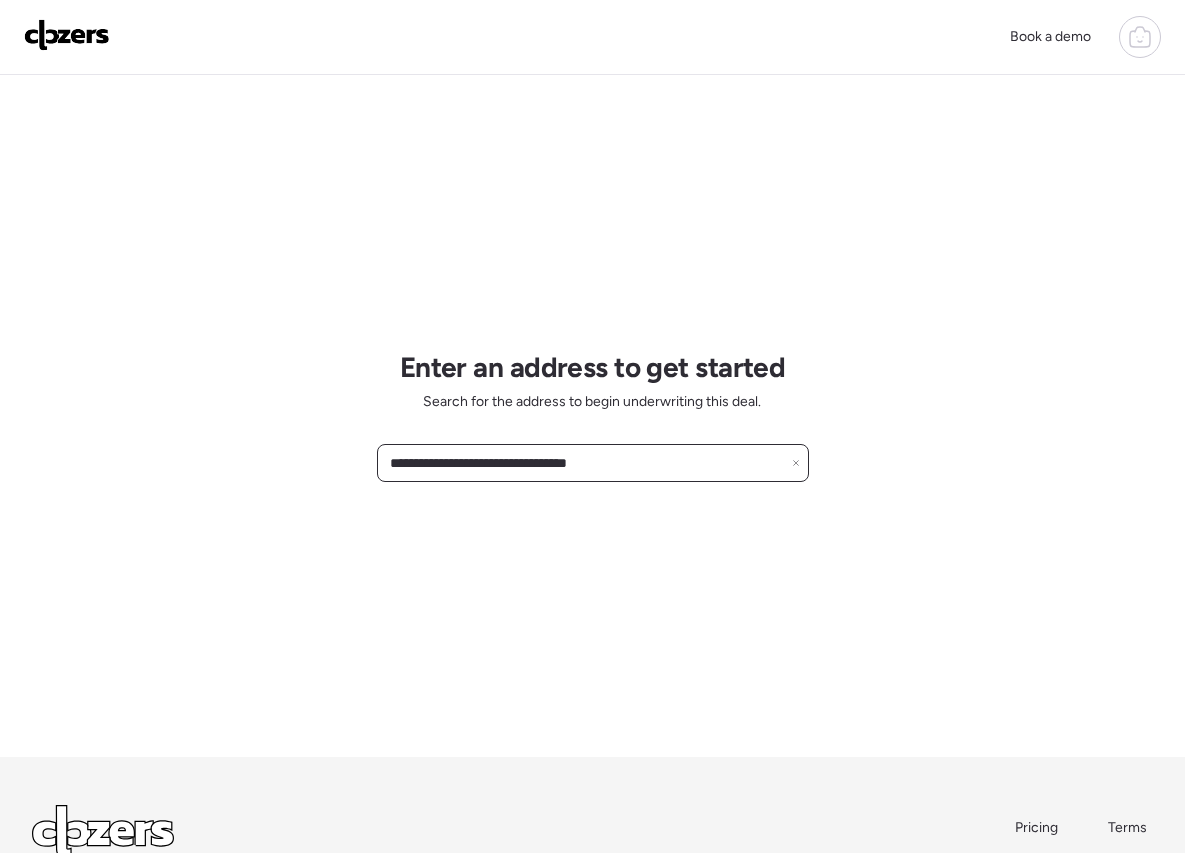 click on "**********" at bounding box center (593, 463) 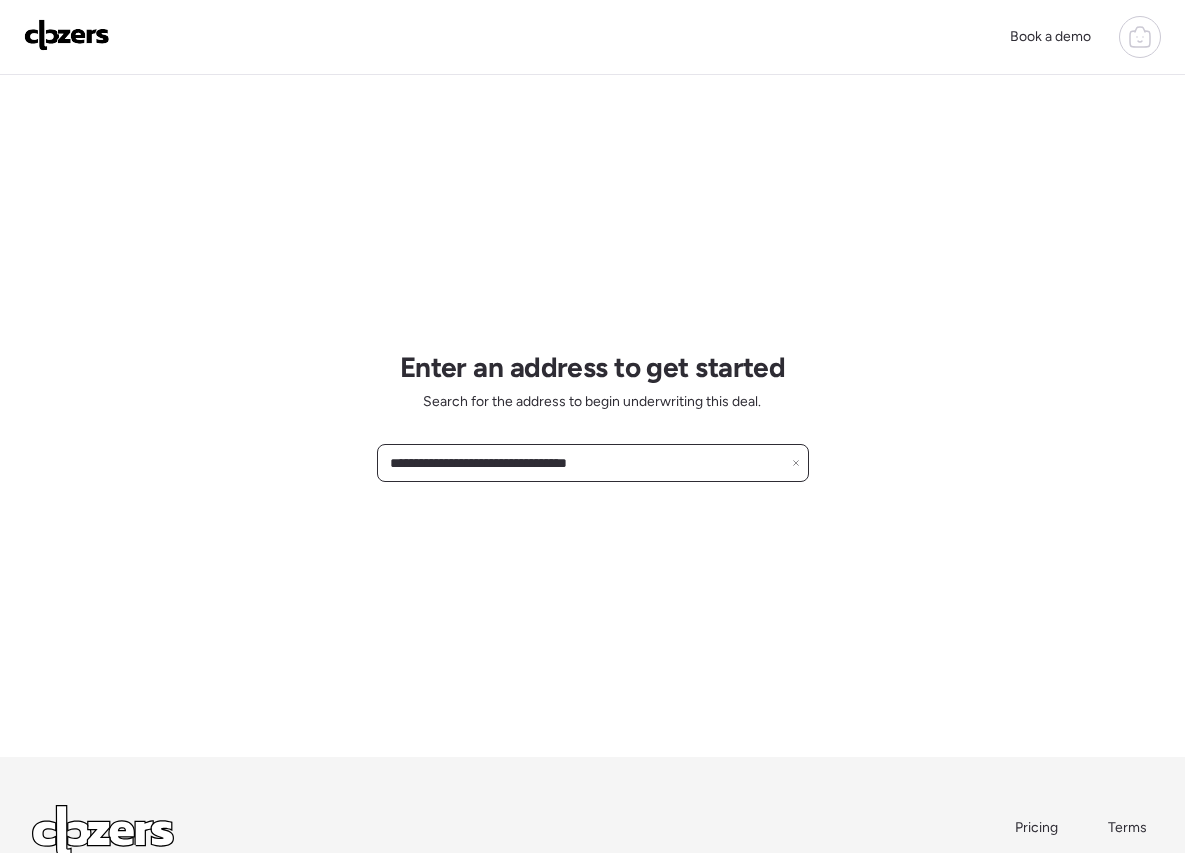 click on "**********" at bounding box center [593, 463] 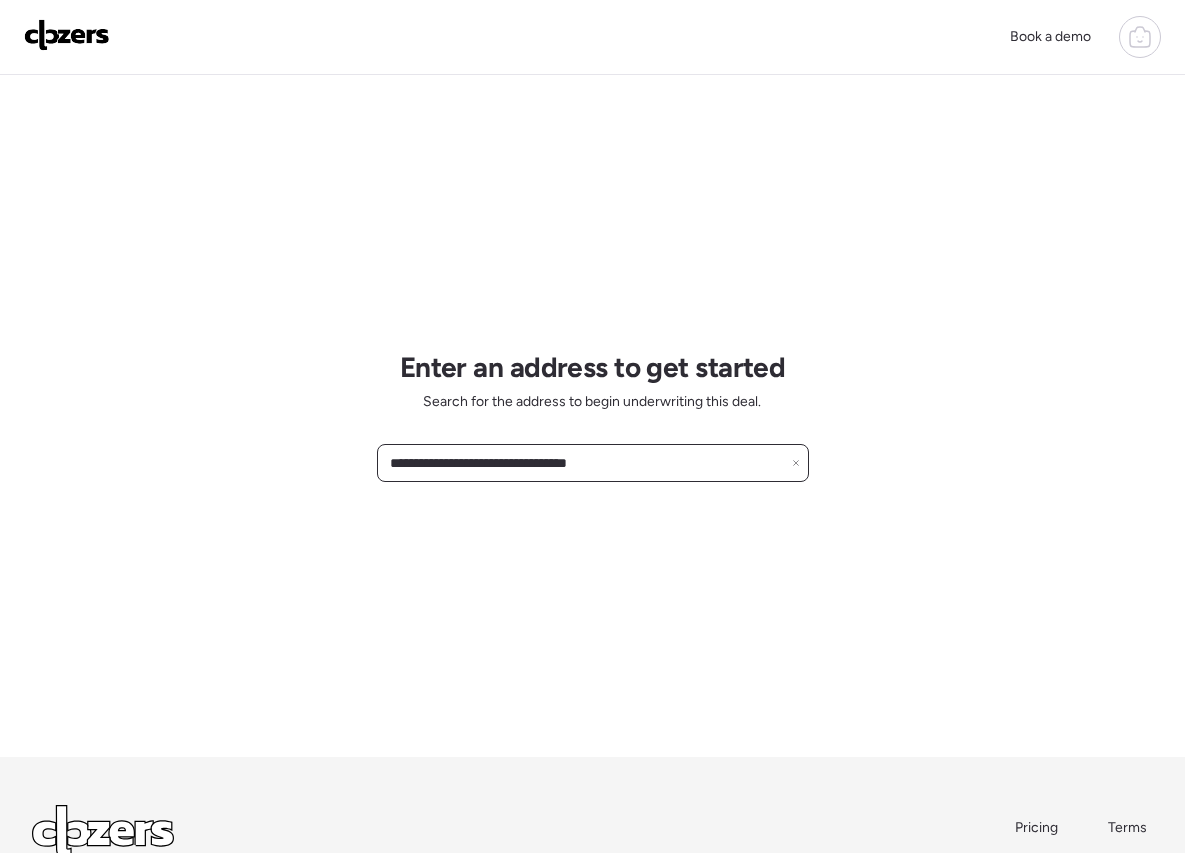 click on "**********" at bounding box center [593, 463] 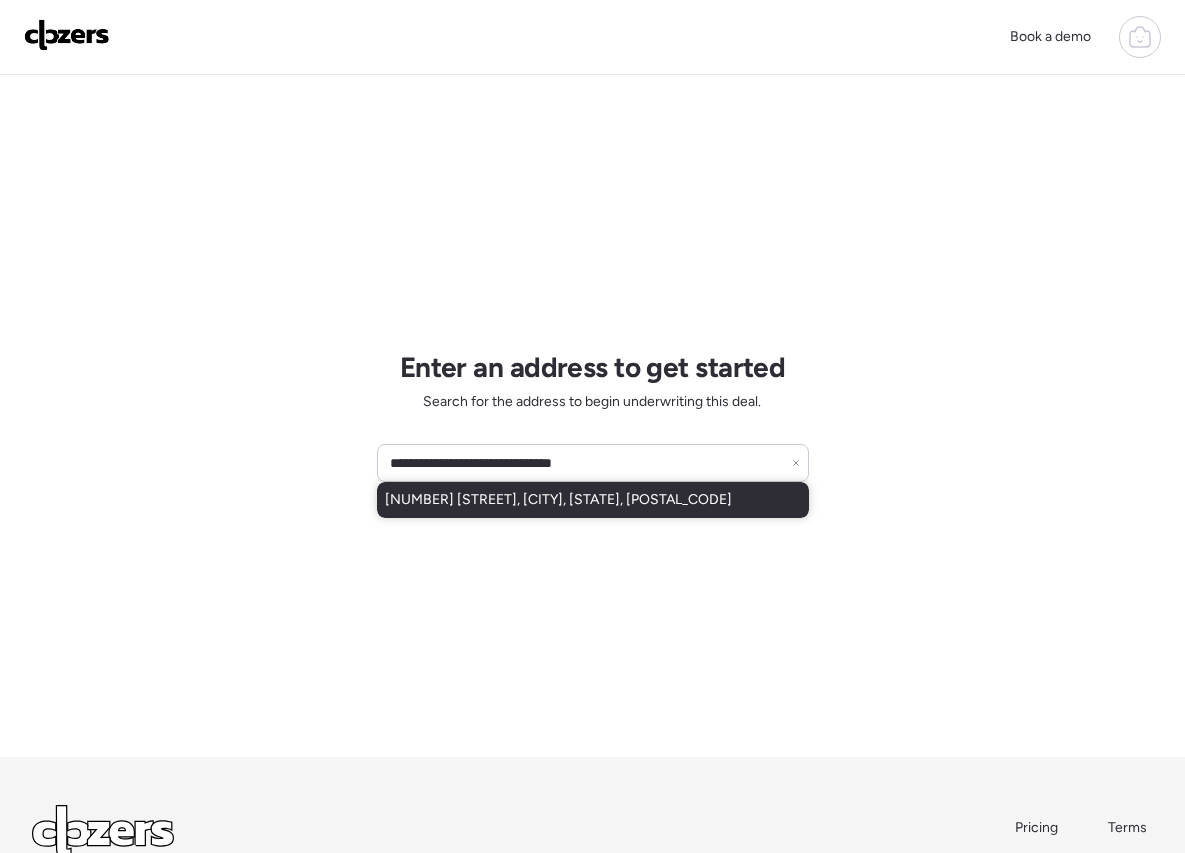 click on "[NUMBER] [STREET], [CITY], [STATE], [POSTAL_CODE]" at bounding box center [593, 500] 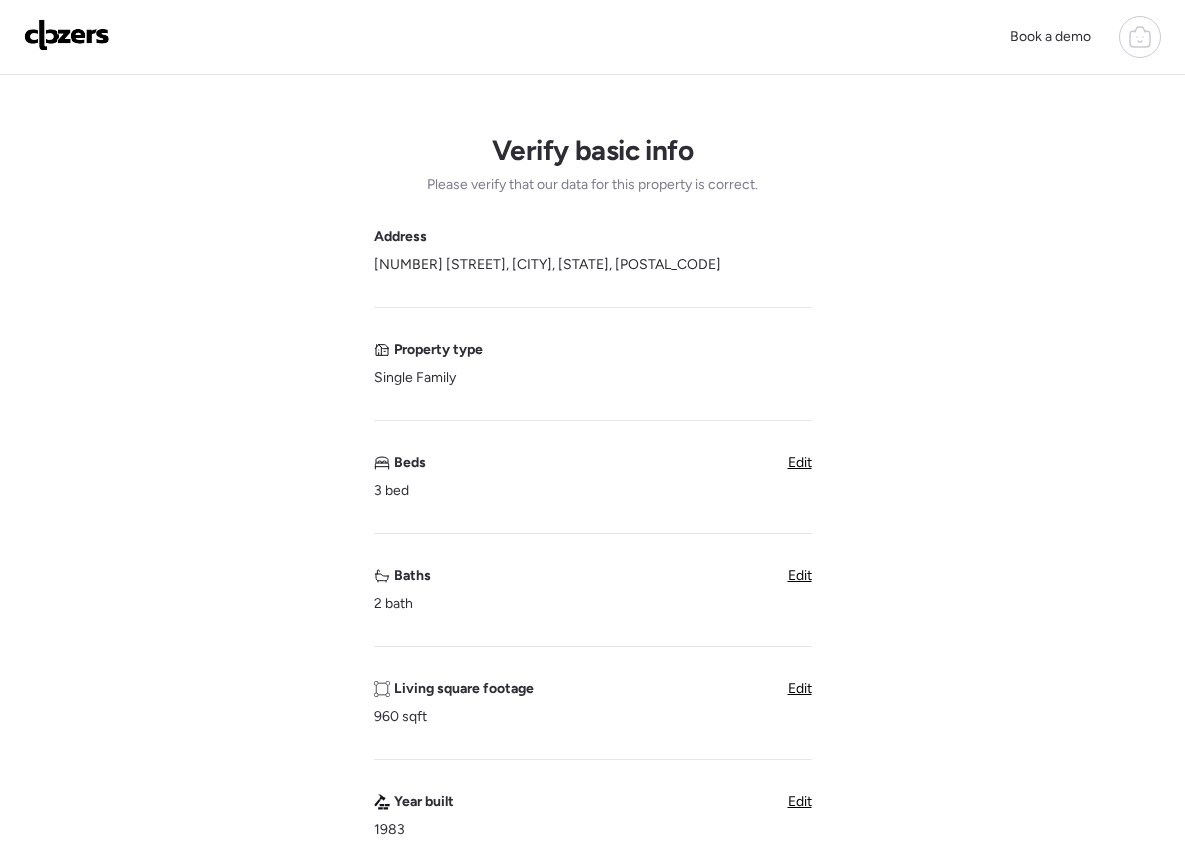 click on "Verify basic info Please verify that our data for this property is correct. Address [NUMBER] [STREET], [CITY], [STATE] [POSTAL_CODE] Property type Single Family Beds 3 bed Edit Baths 2 bath Edit Living square footage 960 sqft Edit Year built 1983 Edit Accessory Dwelling Unit (ADU) Subject property has an ADU Pool Subject property has a pool Garage Subject property has a garage Unique insights? Next" at bounding box center (592, 796) 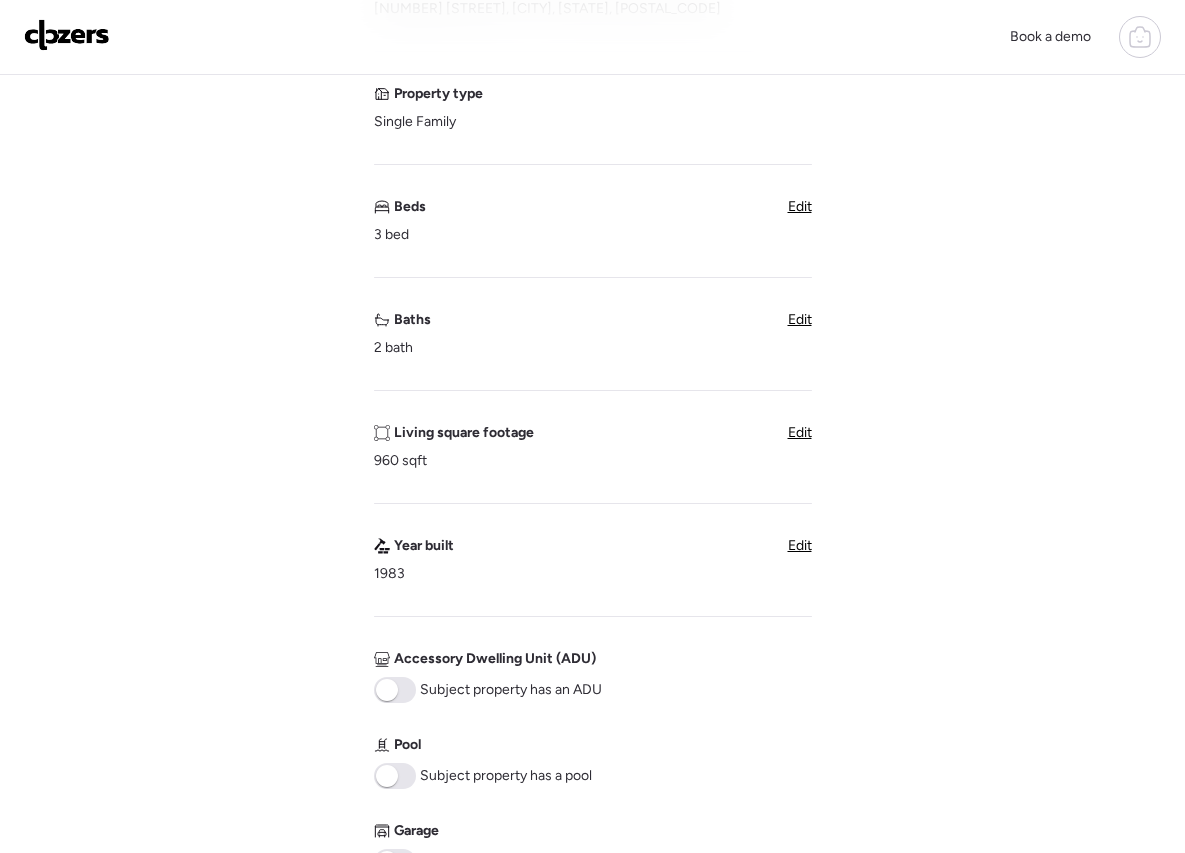 scroll, scrollTop: 249, scrollLeft: 0, axis: vertical 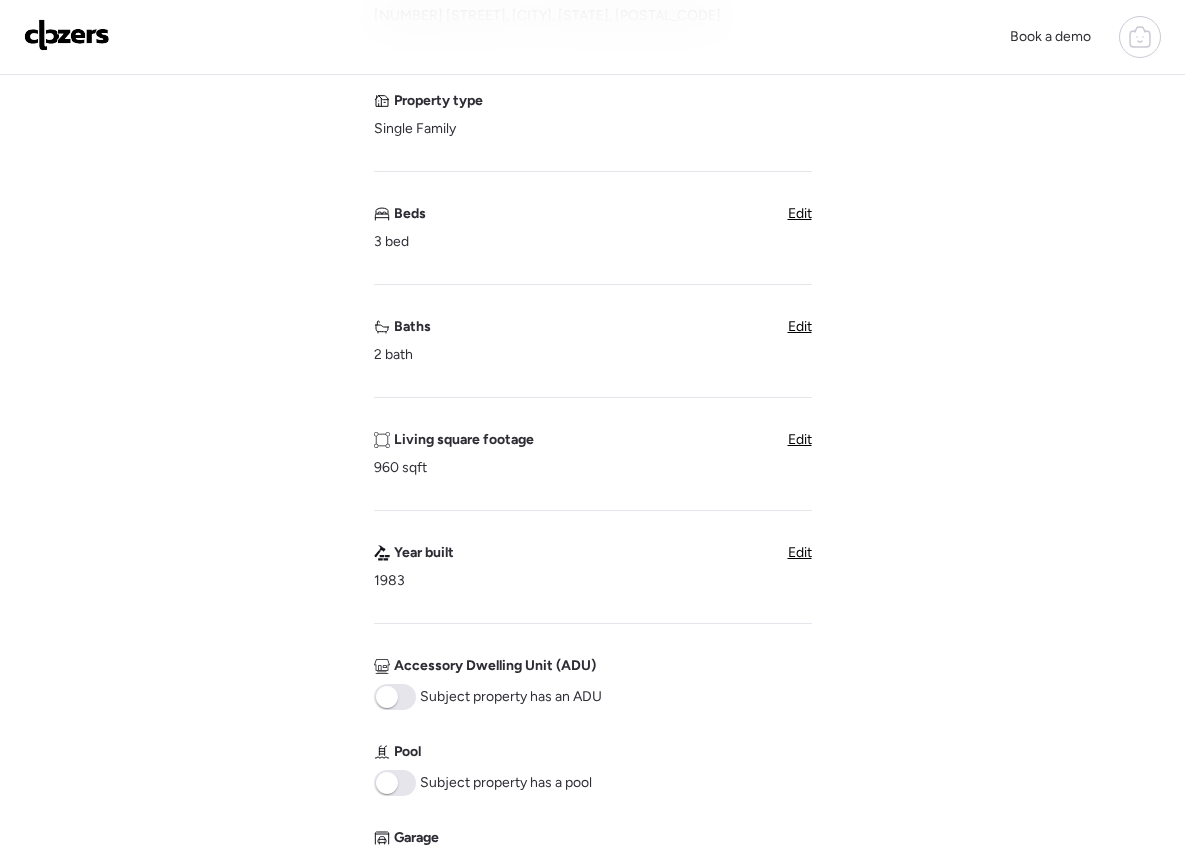 click on "Address [NUMBER] [STREET], [CITY], [STATE] [POSTAL_CODE] Property type Single Family Beds 3 bed Edit Baths 2 bath Edit Living square footage 960 sqft Edit Year built 1983 Edit Accessory Dwelling Unit (ADU) Subject property has an ADU Pool Subject property has a pool Garage Subject property has a garage Unique insights?" at bounding box center (593, 527) 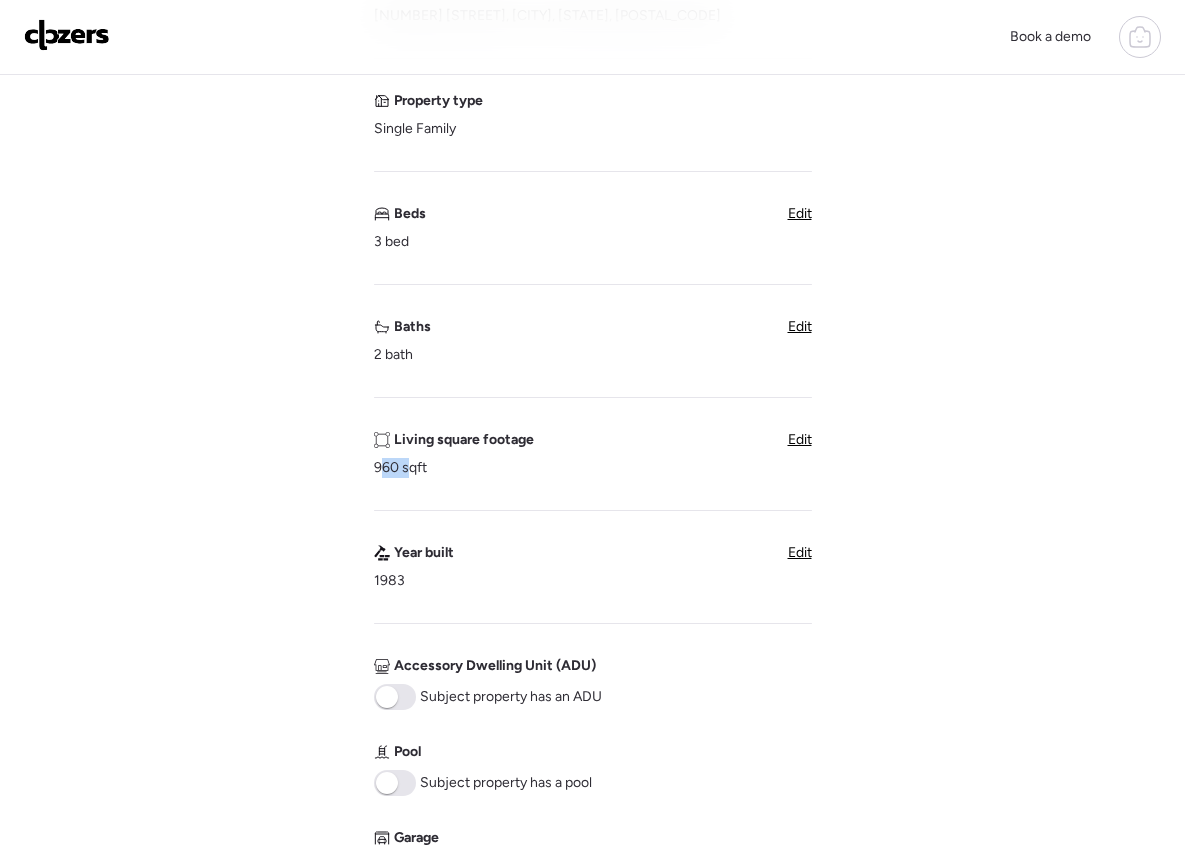 drag, startPoint x: 379, startPoint y: 468, endPoint x: 410, endPoint y: 472, distance: 31.257 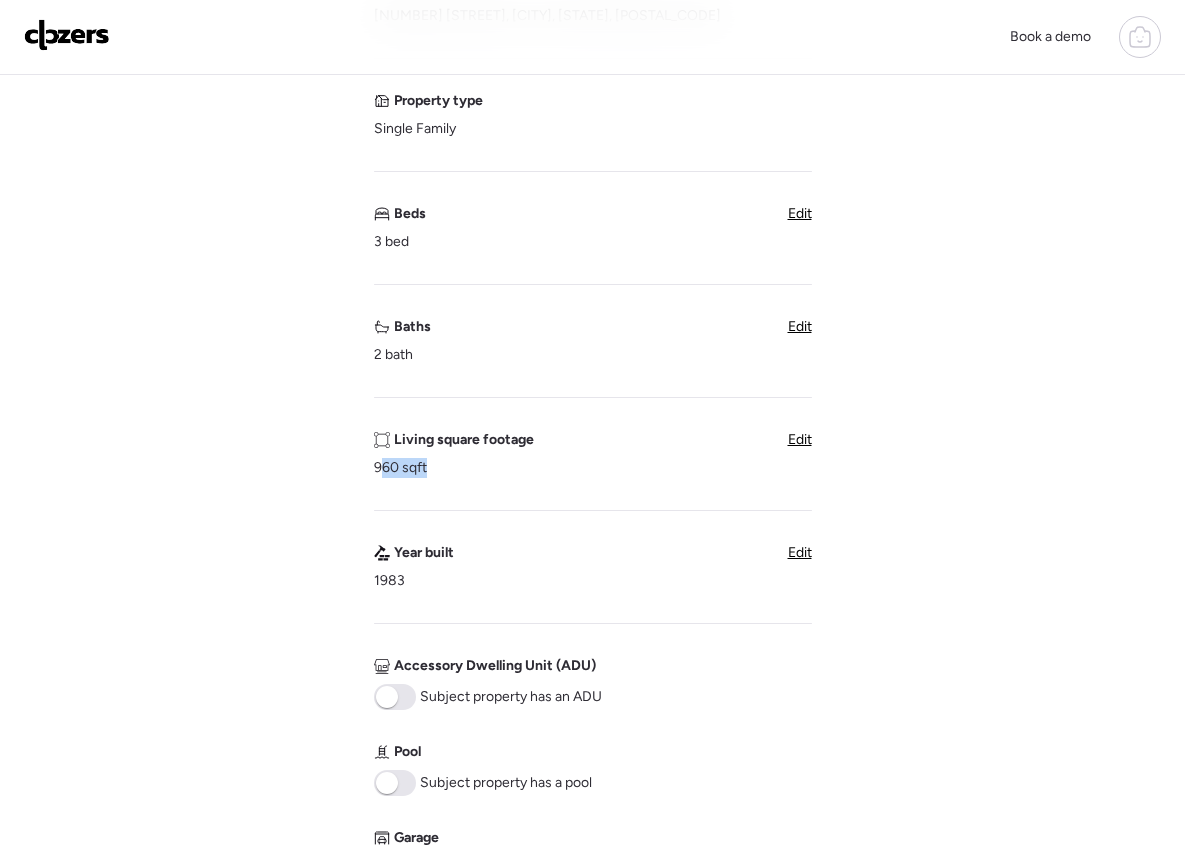 drag, startPoint x: 425, startPoint y: 473, endPoint x: 384, endPoint y: 470, distance: 41.109608 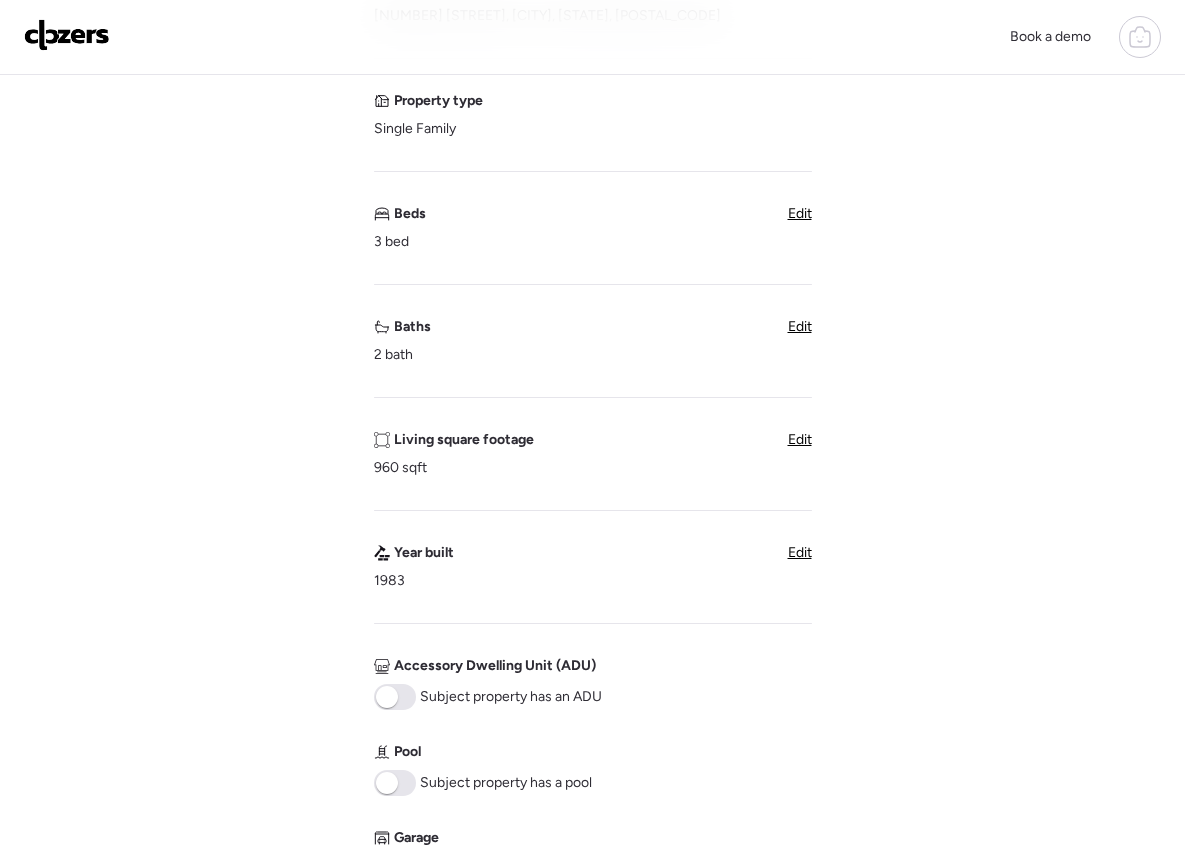 click on "Living square footage 960 sqft" at bounding box center (454, 454) 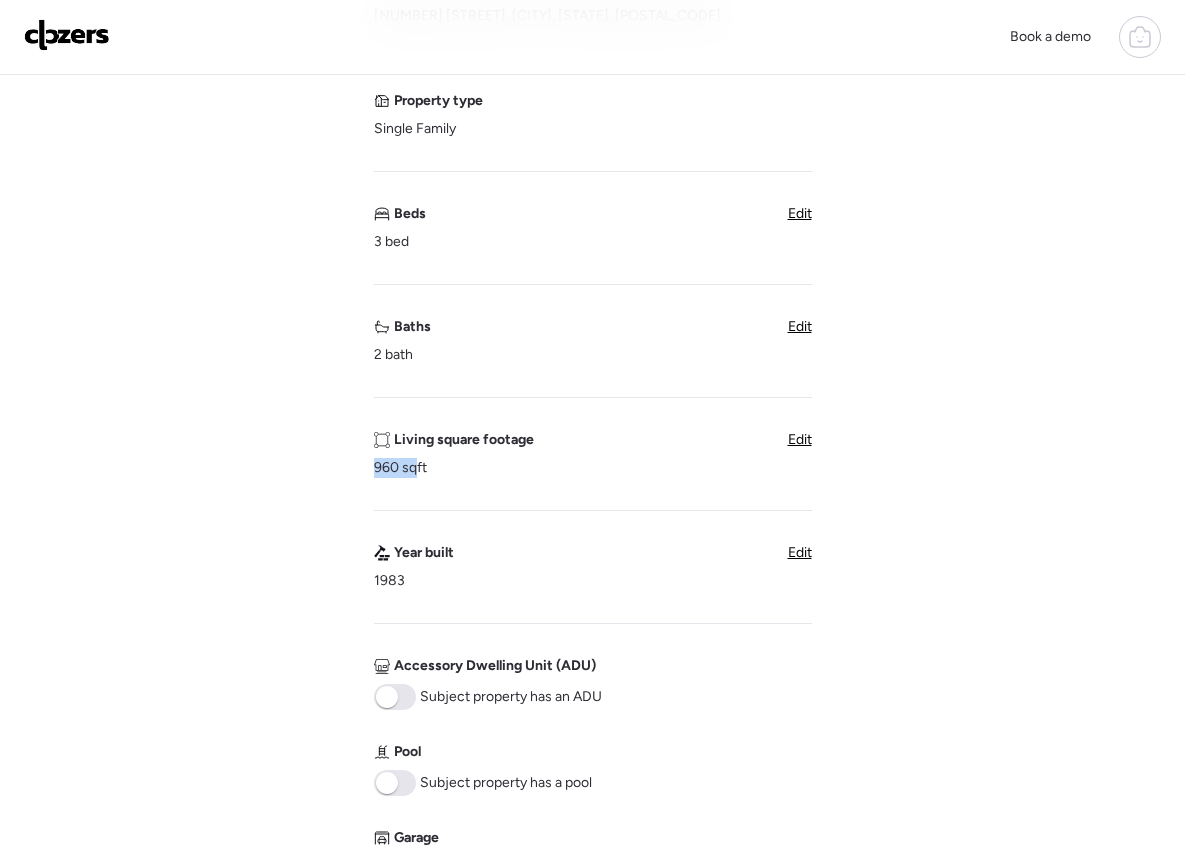 click on "Verify basic info Please verify that our data for this property is correct. Address [NUMBER] [STREET], [CITY], [STATE] [POSTAL_CODE] Property type Single Family Beds 3 bed Edit Baths 2 bath Edit Living square footage 960 sqft Edit Year built 1983 Edit Accessory Dwelling Unit (ADU) Subject property has an ADU Pool Subject property has a pool Garage Subject property has a garage Unique insights? Next" at bounding box center [592, 547] 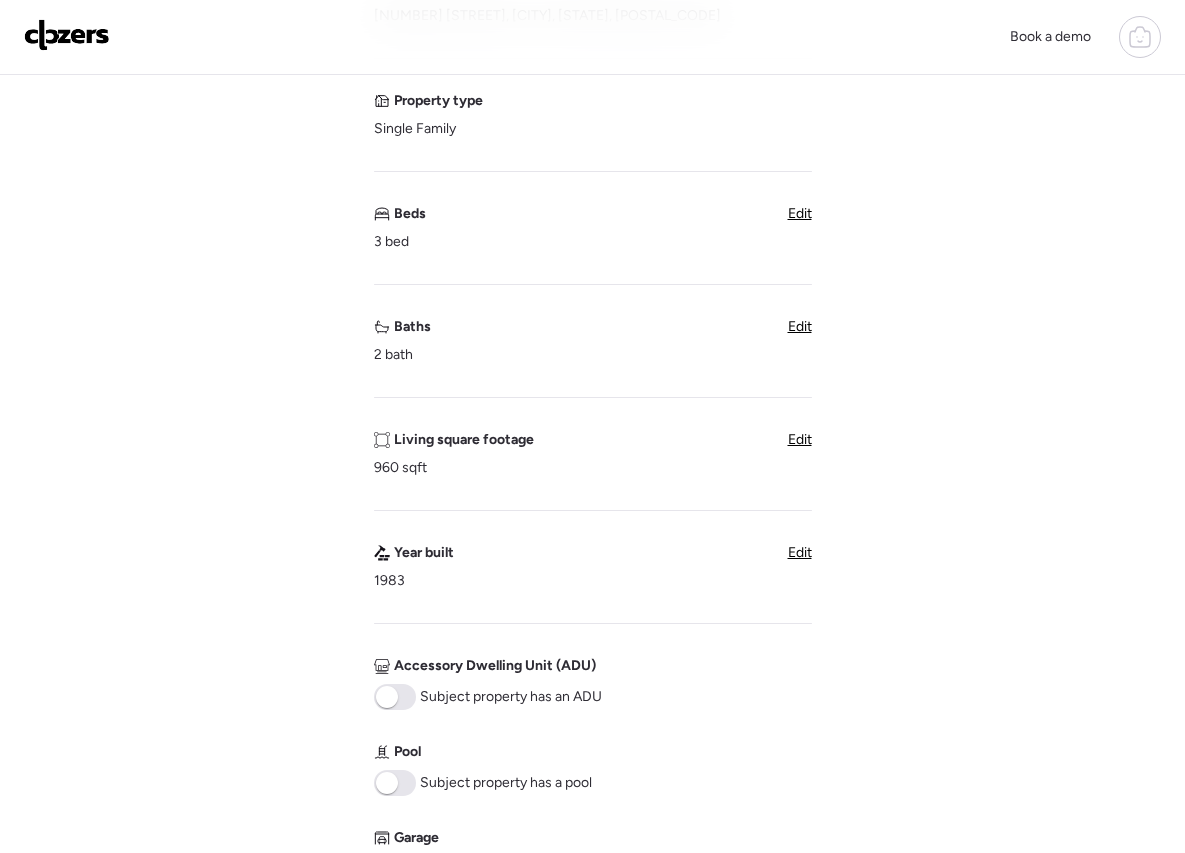click on "Verify basic info Please verify that our data for this property is correct. Address [NUMBER] [STREET], [CITY], [STATE] [POSTAL_CODE] Property type Single Family Beds 3 bed Edit Baths 2 bath Edit Living square footage 960 sqft Edit Year built 1983 Edit Accessory Dwelling Unit (ADU) Subject property has an ADU Pool Subject property has a pool Garage Subject property has a garage Unique insights? Next" at bounding box center (592, 547) 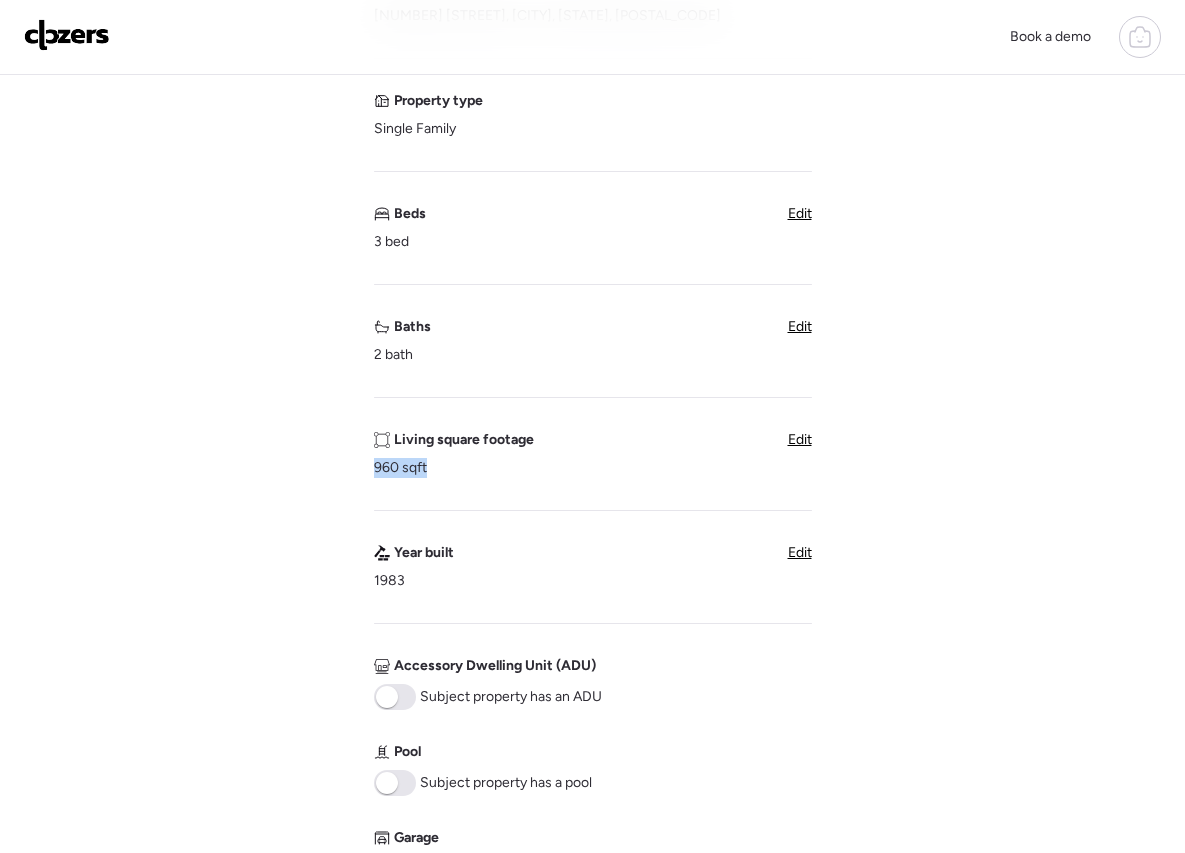 drag, startPoint x: 364, startPoint y: 469, endPoint x: 429, endPoint y: 471, distance: 65.03076 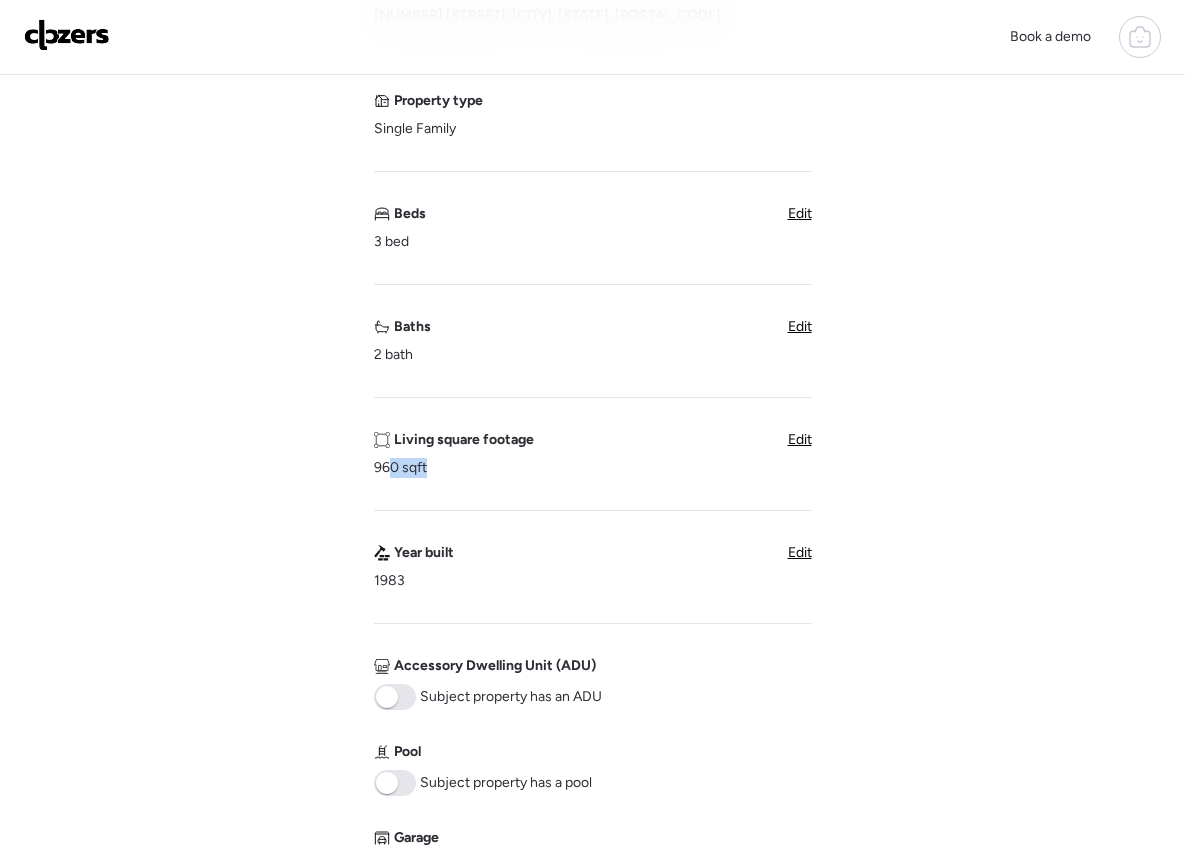 drag, startPoint x: 436, startPoint y: 471, endPoint x: 390, endPoint y: 469, distance: 46.043457 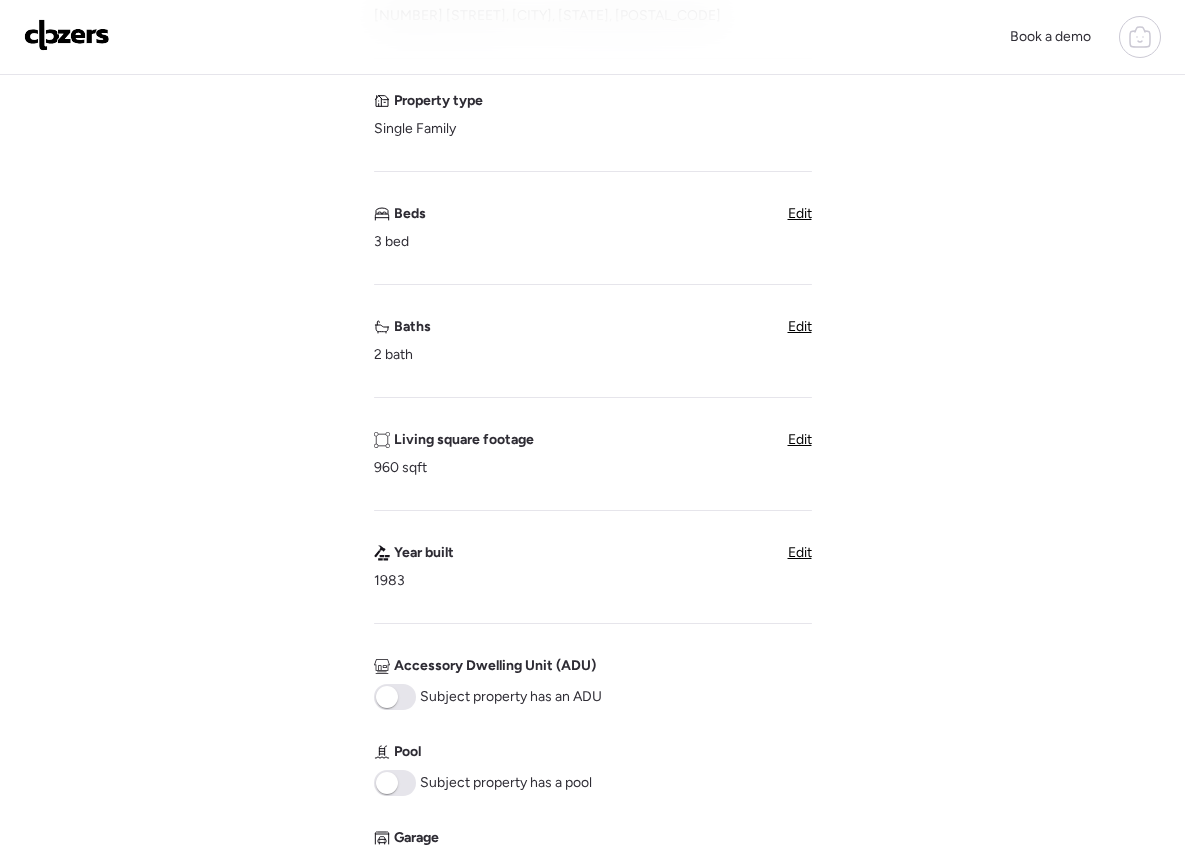click on "Edit" at bounding box center (800, 439) 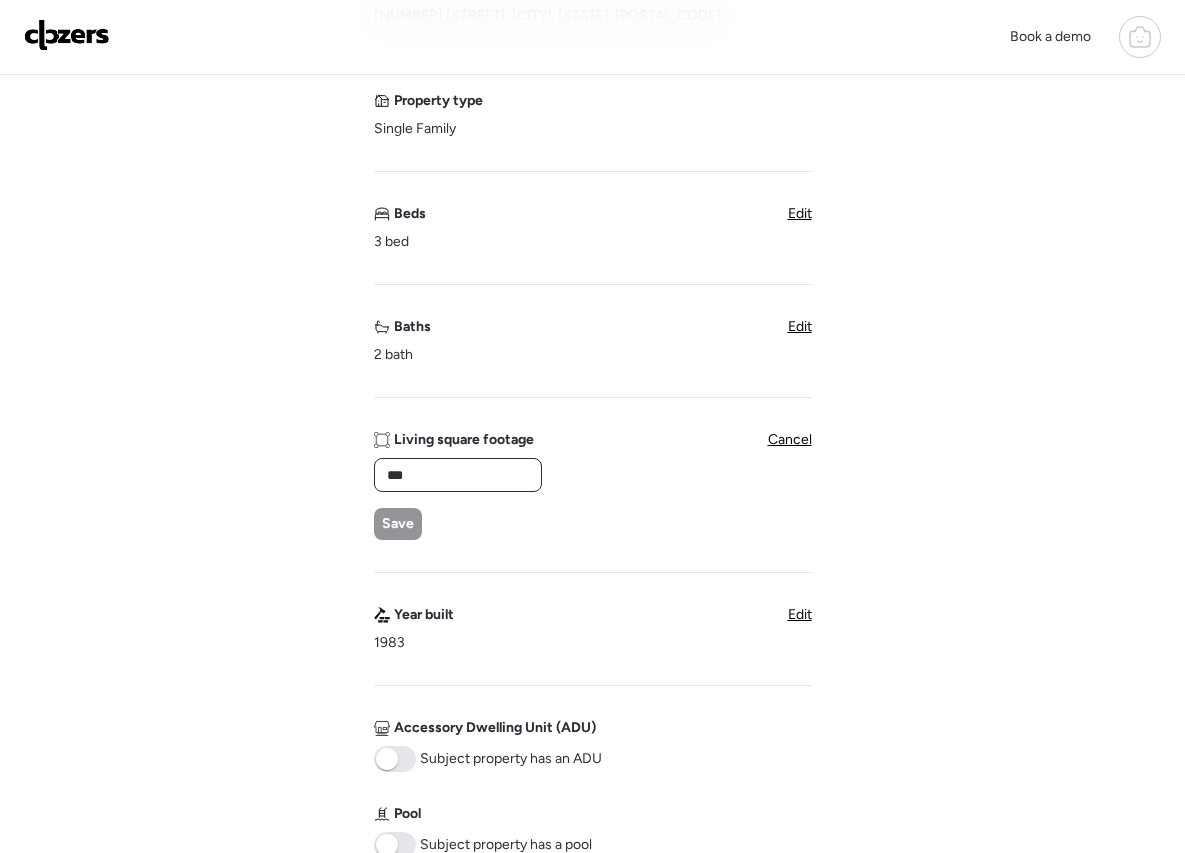drag, startPoint x: 489, startPoint y: 475, endPoint x: 477, endPoint y: 469, distance: 13.416408 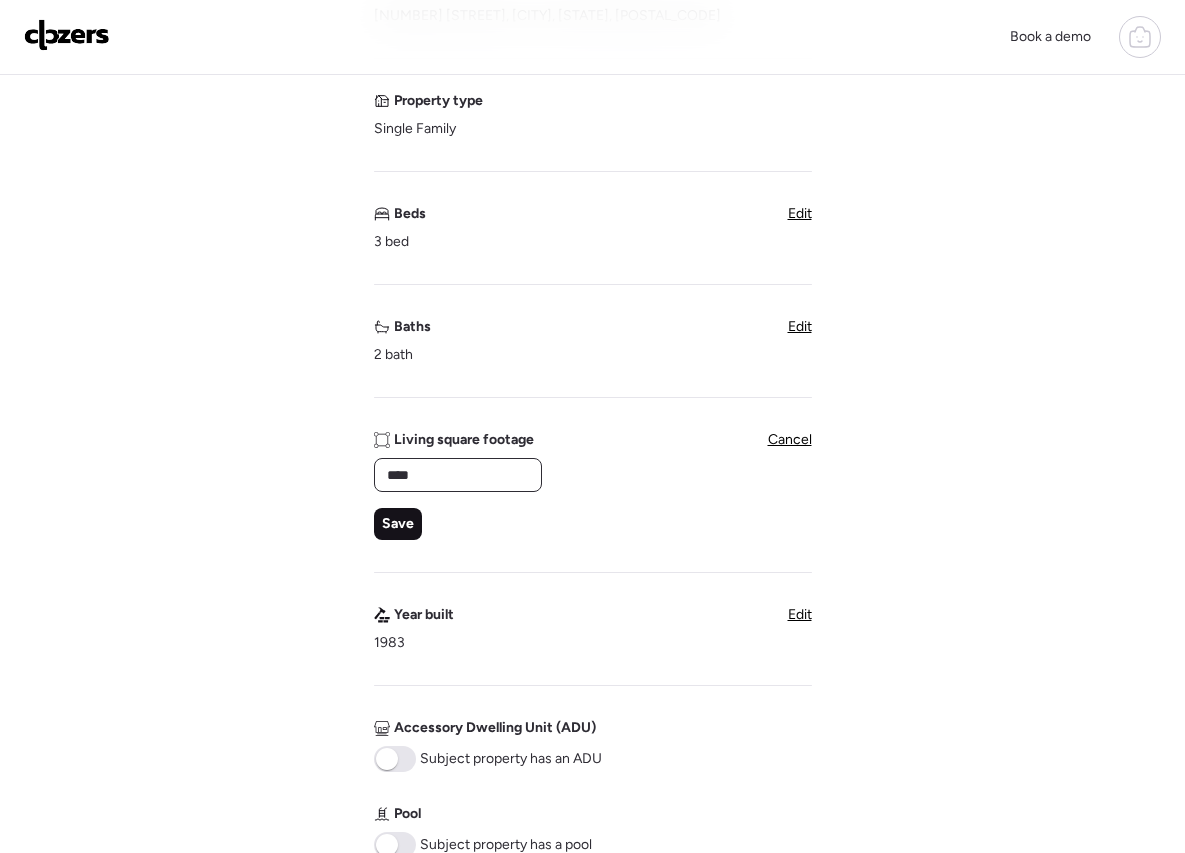 type on "****" 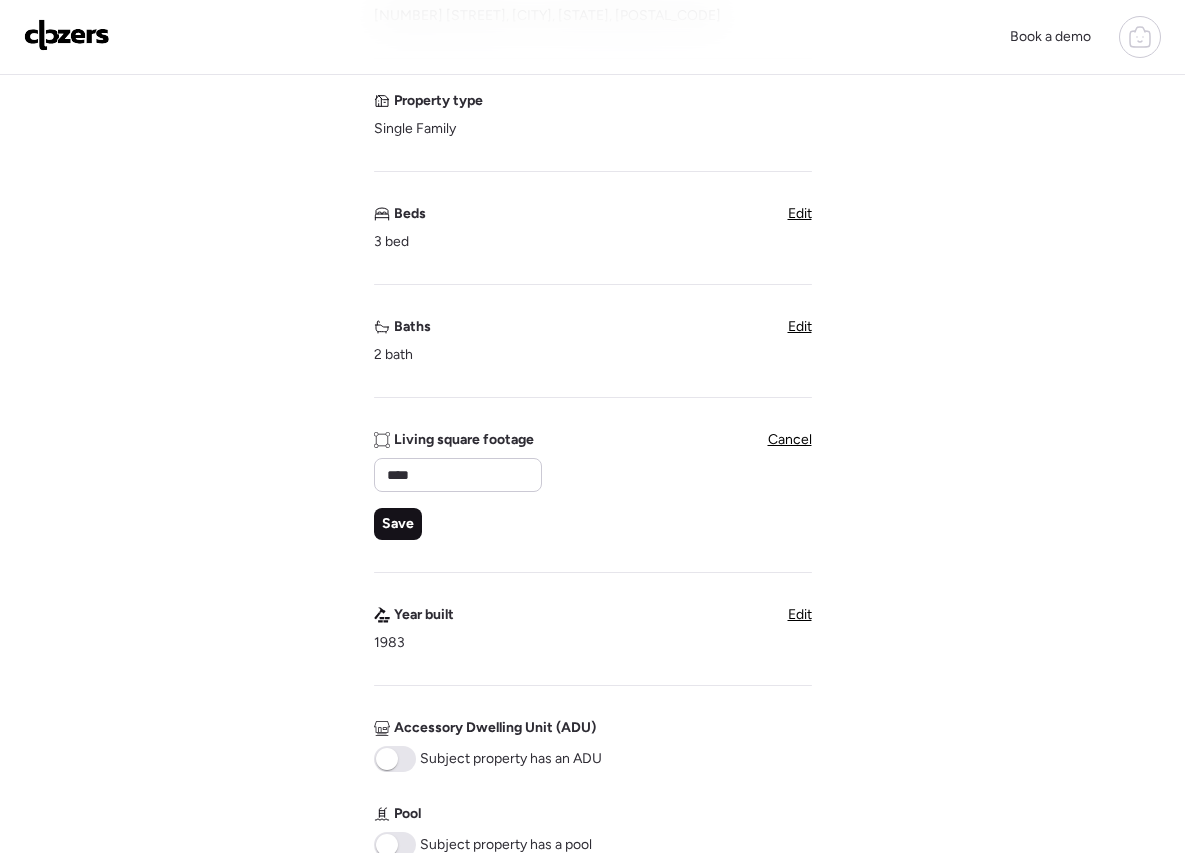 click on "Save" at bounding box center (398, 524) 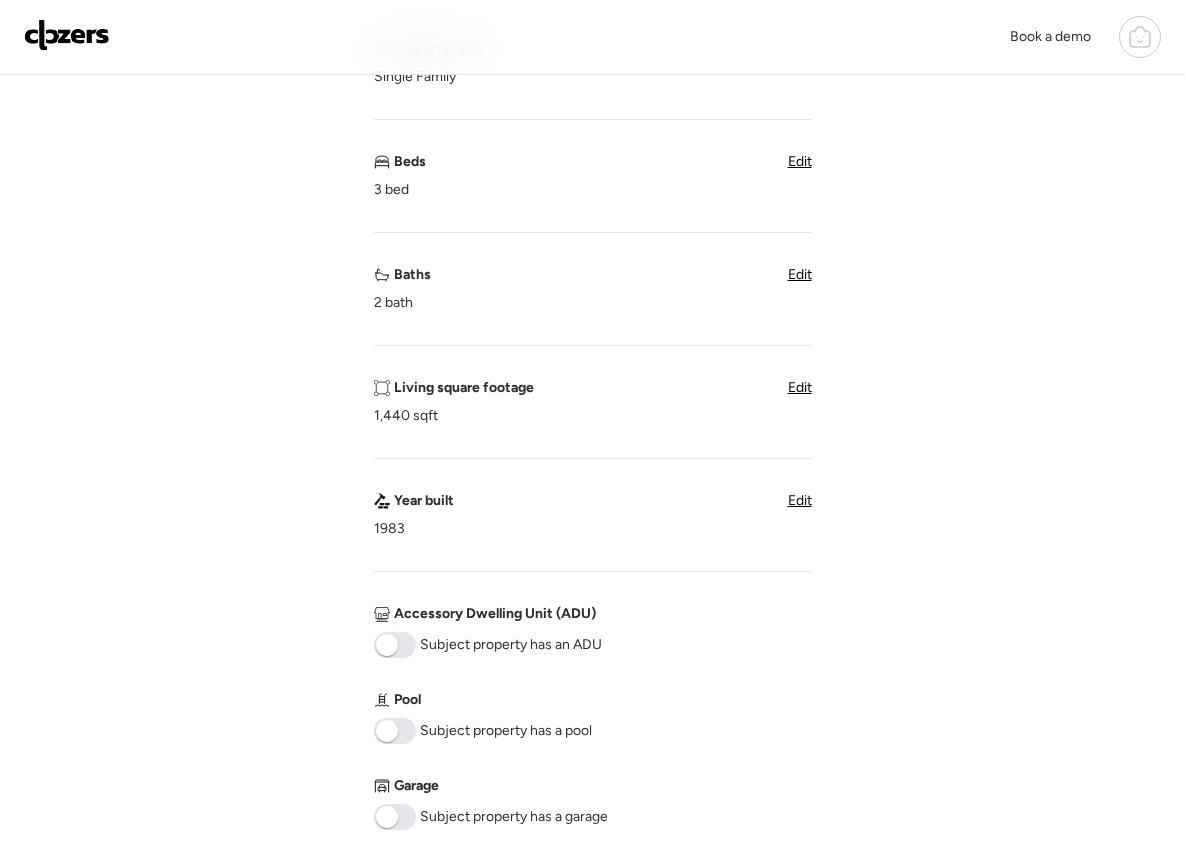 scroll, scrollTop: 308, scrollLeft: 0, axis: vertical 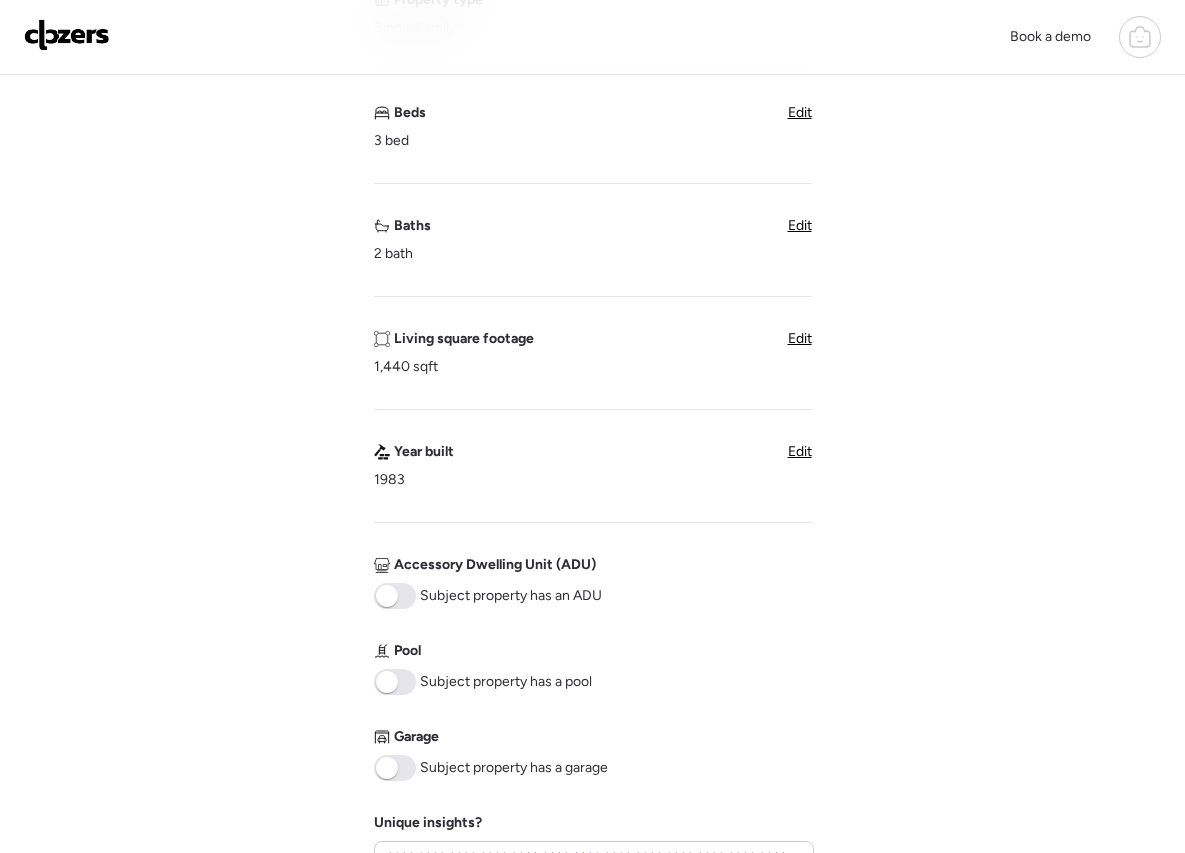 click at bounding box center [395, 768] 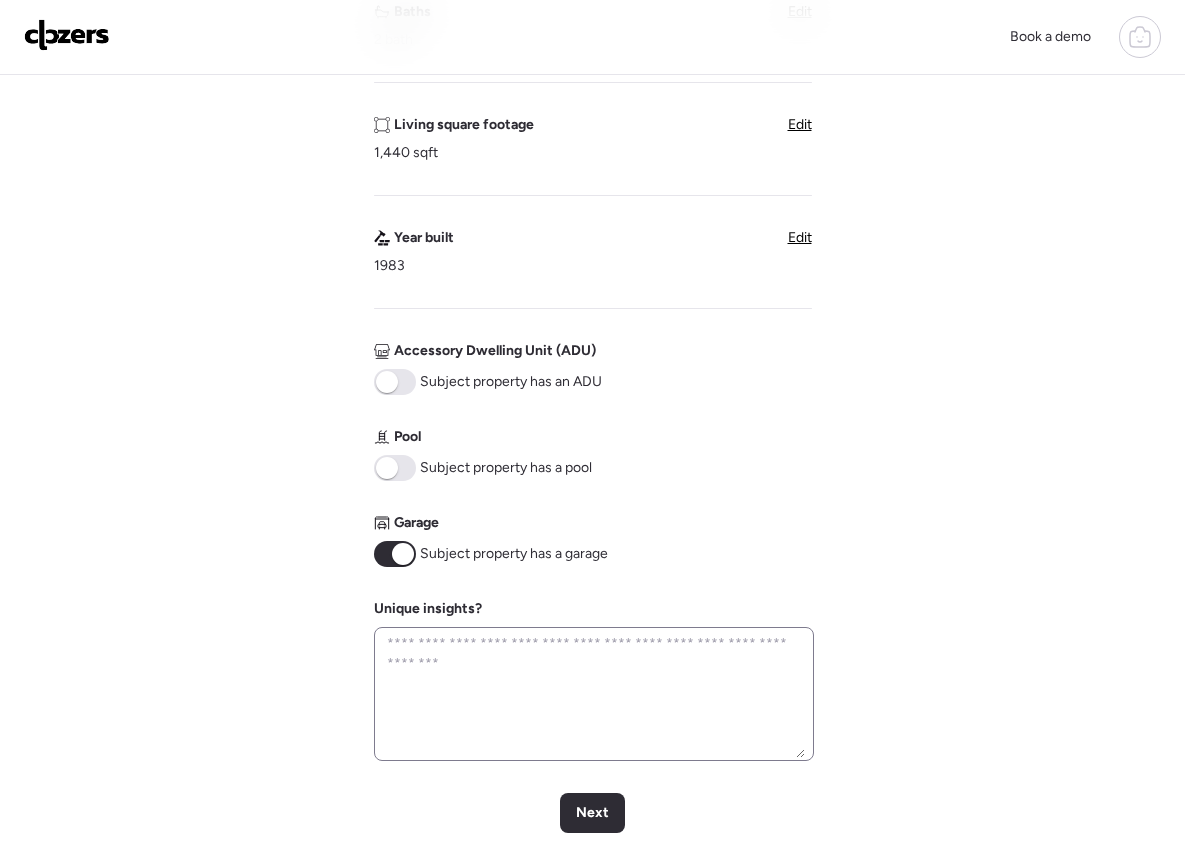 scroll, scrollTop: 565, scrollLeft: 0, axis: vertical 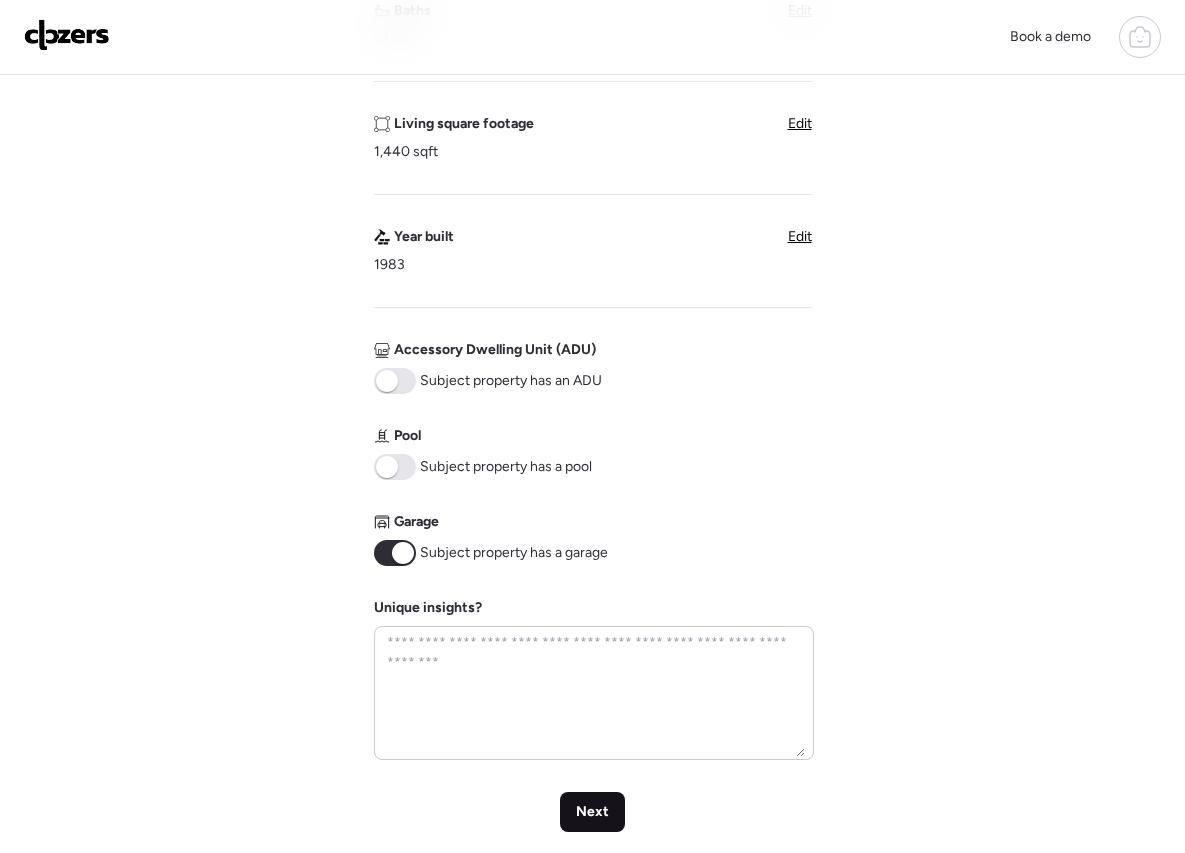 click on "Next" at bounding box center [592, 812] 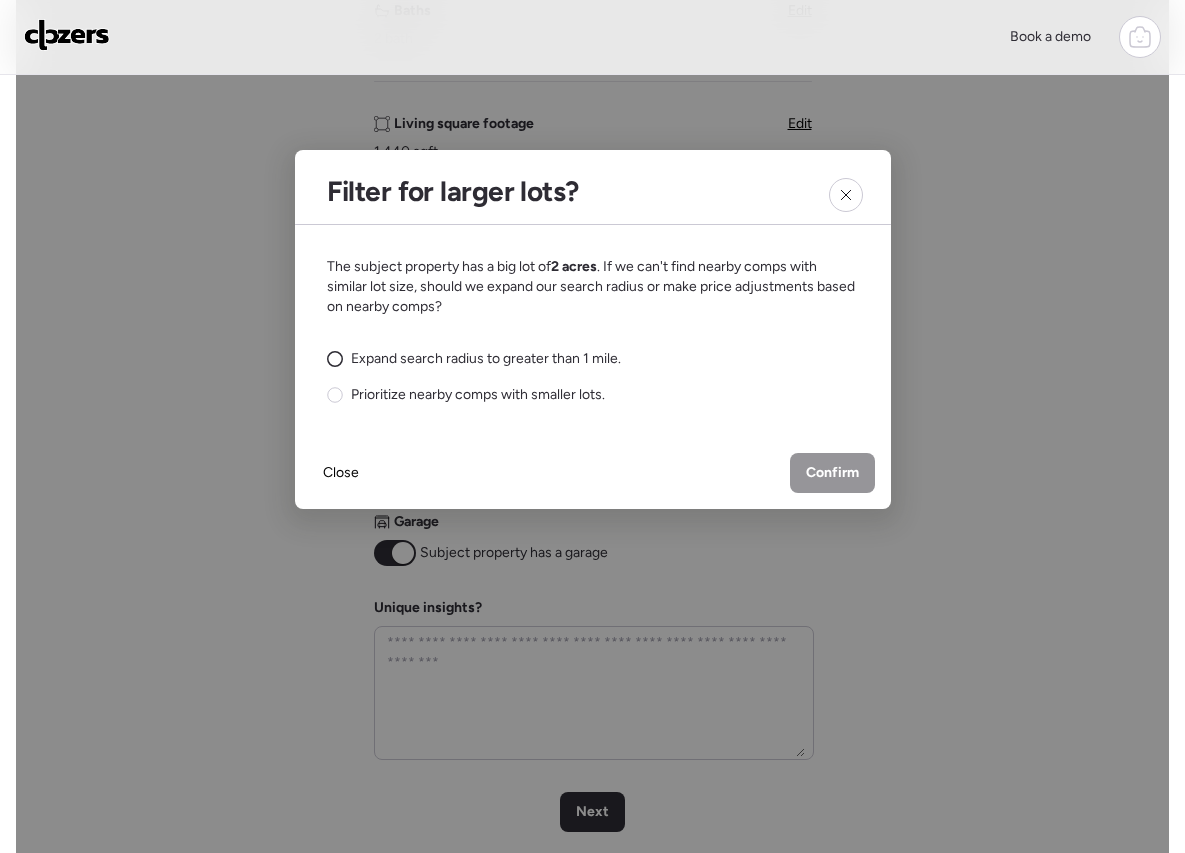 click on "Expand search radius to greater than 1 mile." at bounding box center (486, 359) 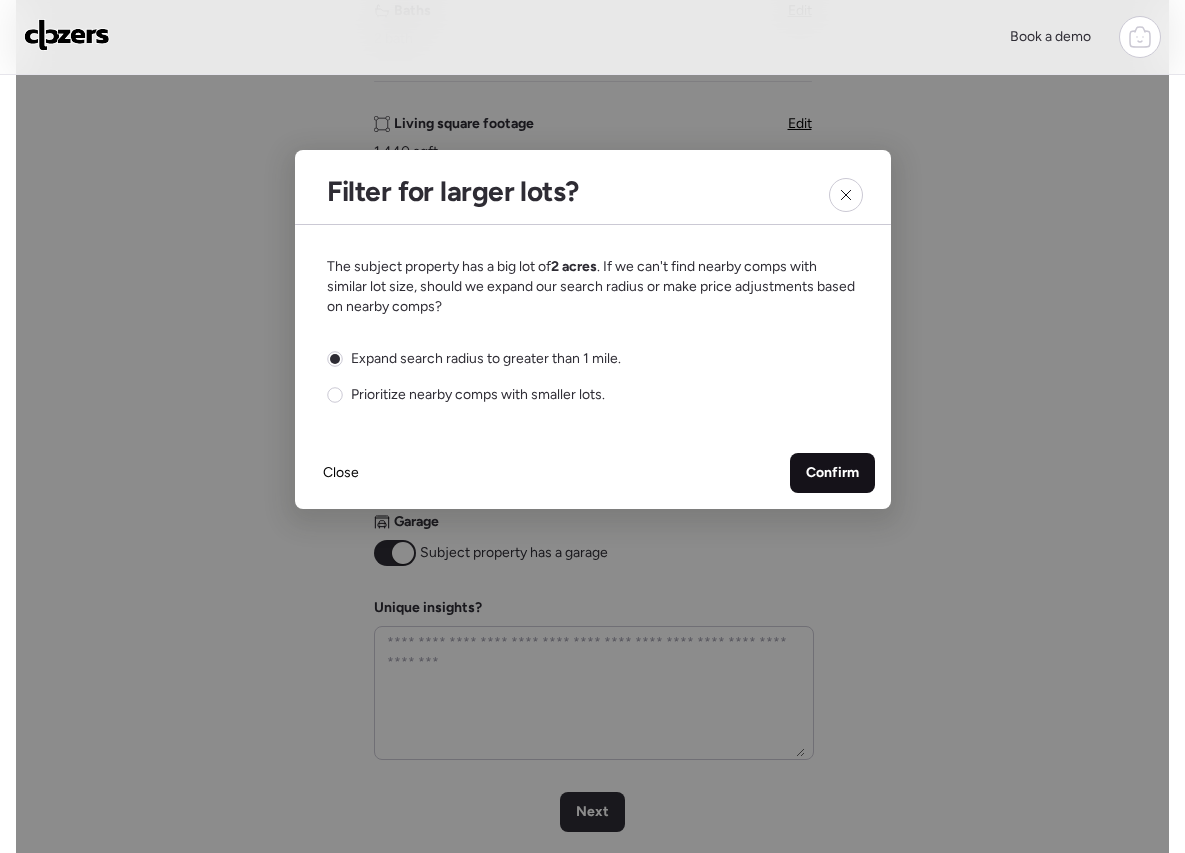 click on "Confirm" at bounding box center (832, 473) 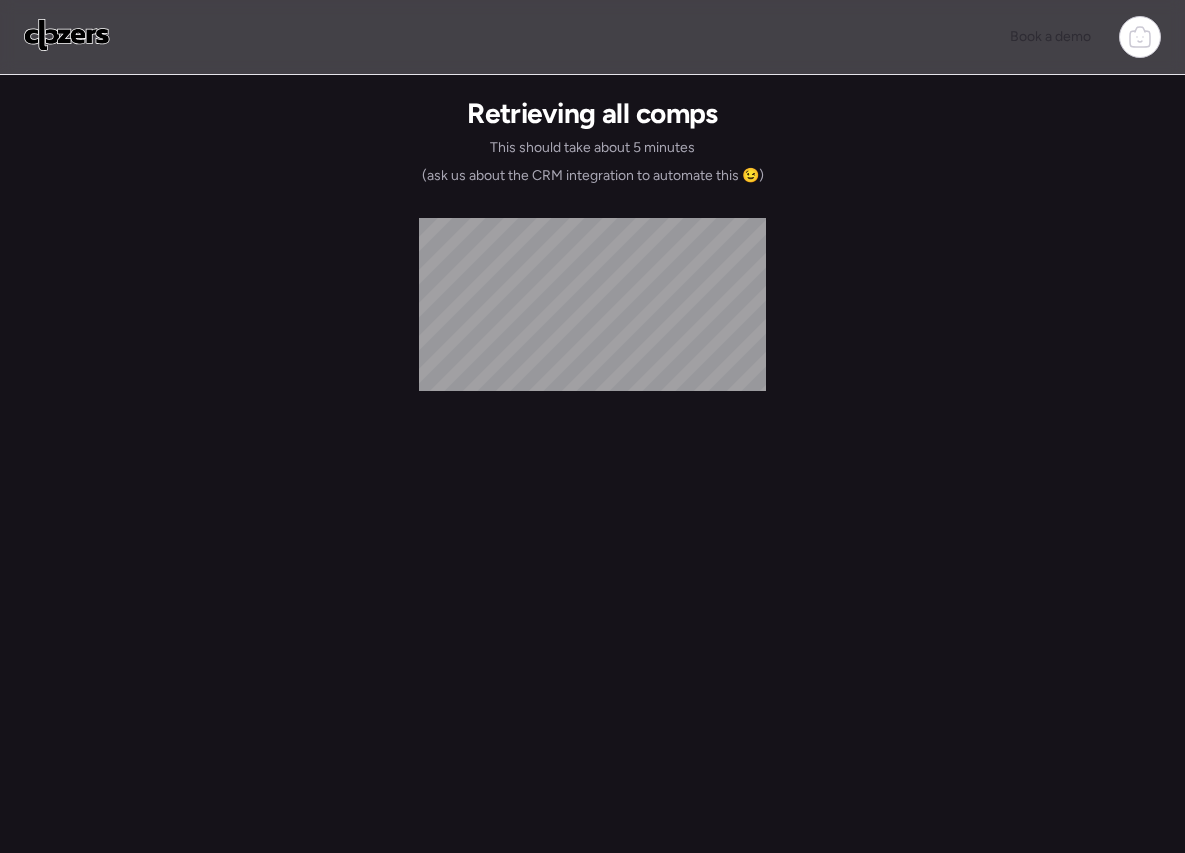 scroll, scrollTop: 0, scrollLeft: 0, axis: both 